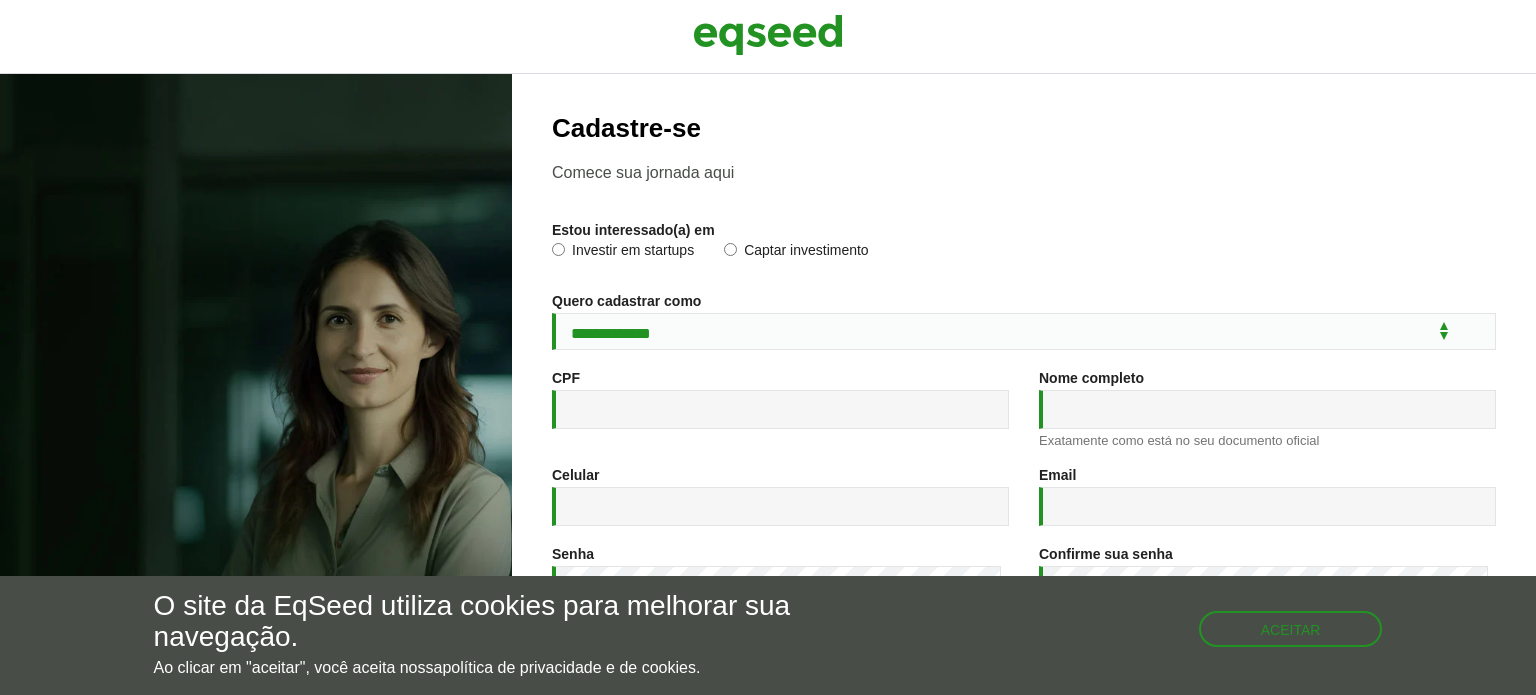 scroll, scrollTop: 0, scrollLeft: 0, axis: both 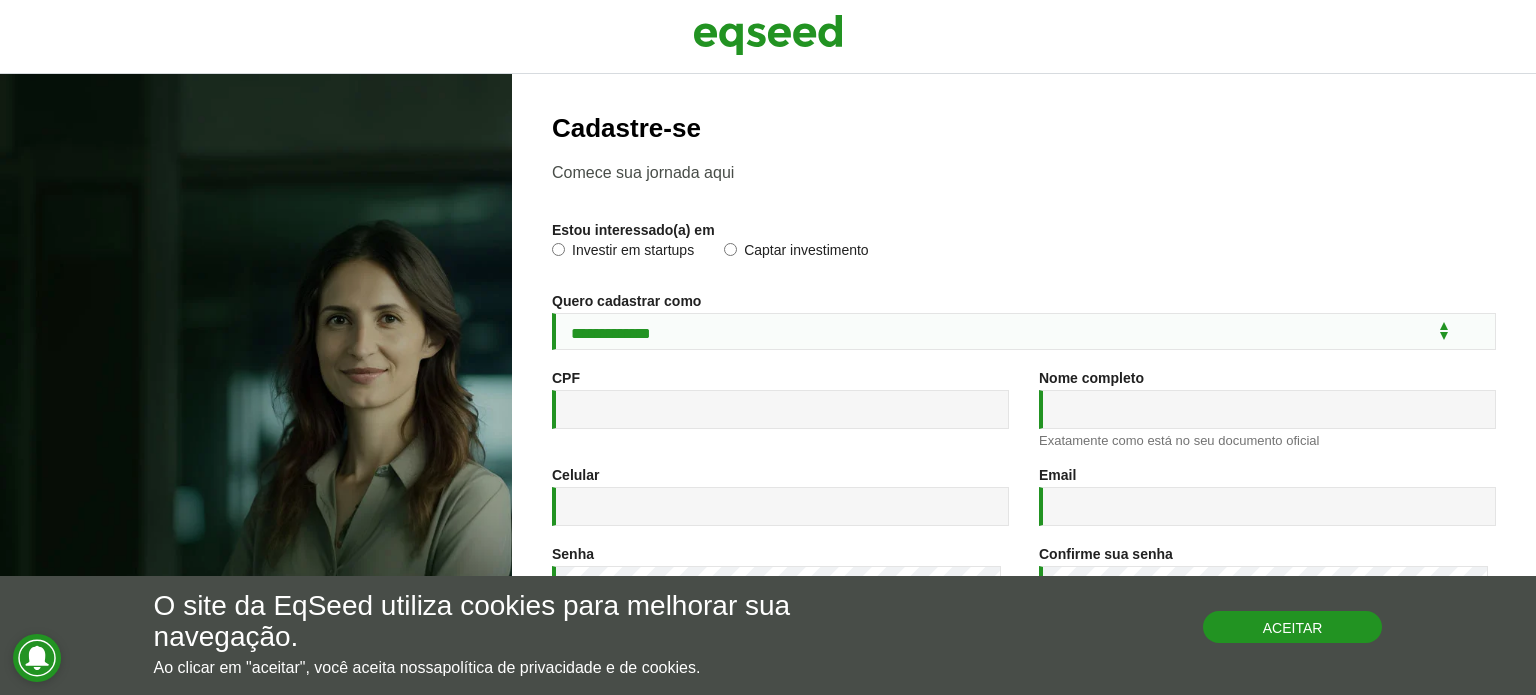 click on "Aceitar" at bounding box center (1293, 627) 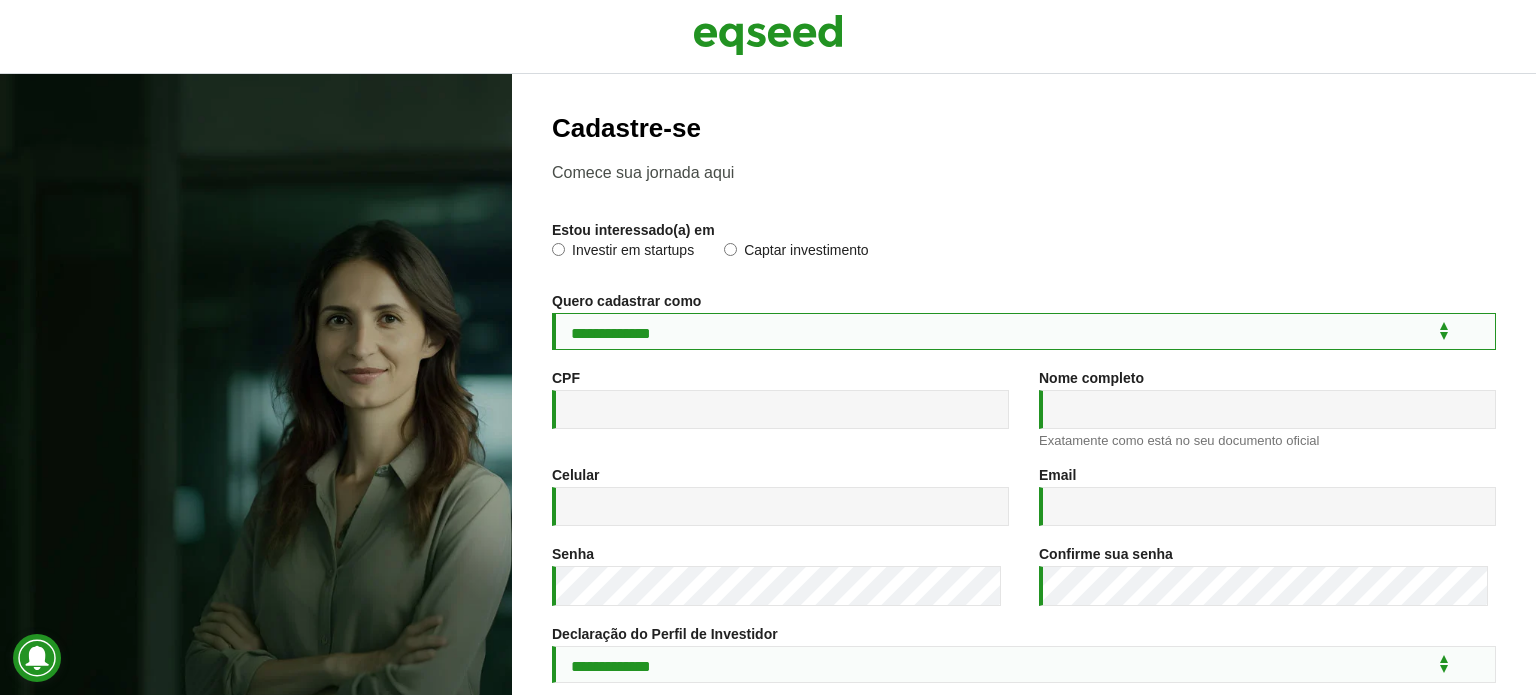 click on "**********" at bounding box center (1024, 331) 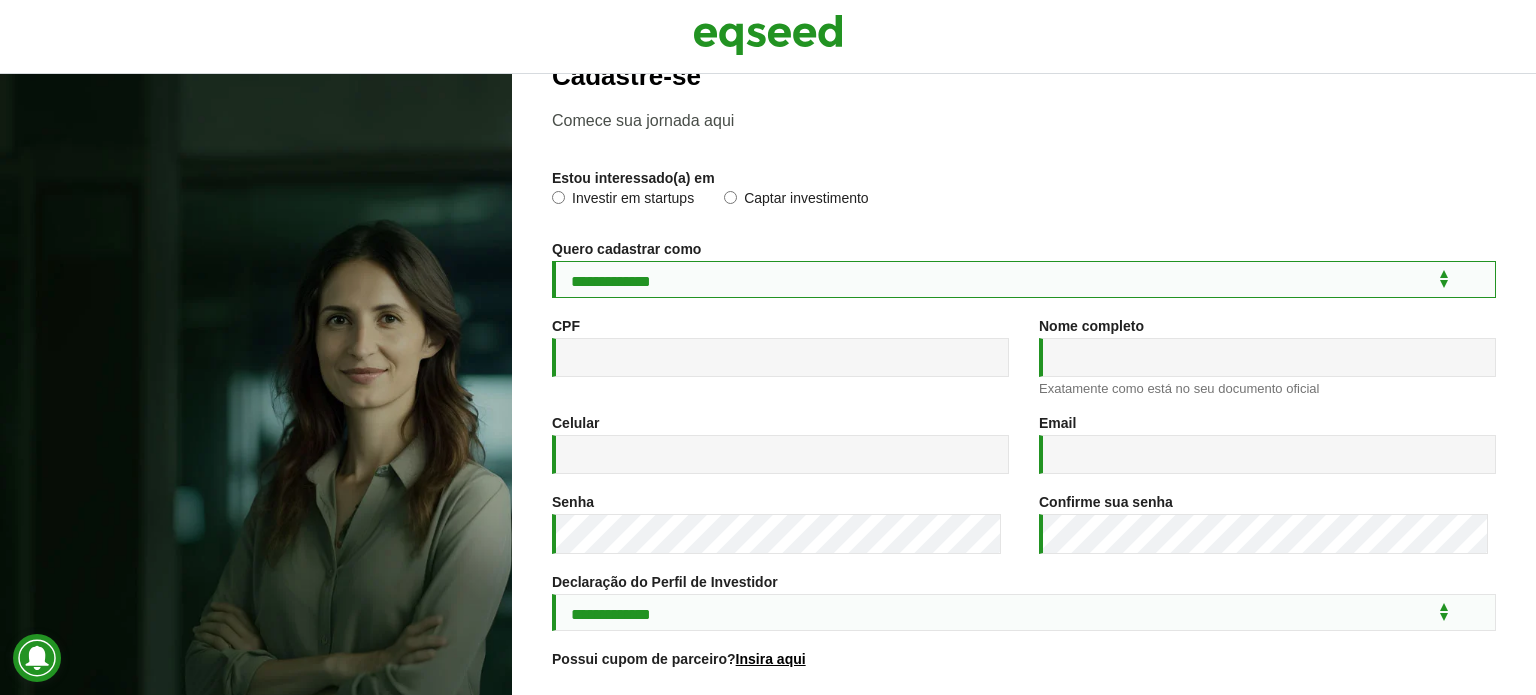 scroll, scrollTop: 0, scrollLeft: 0, axis: both 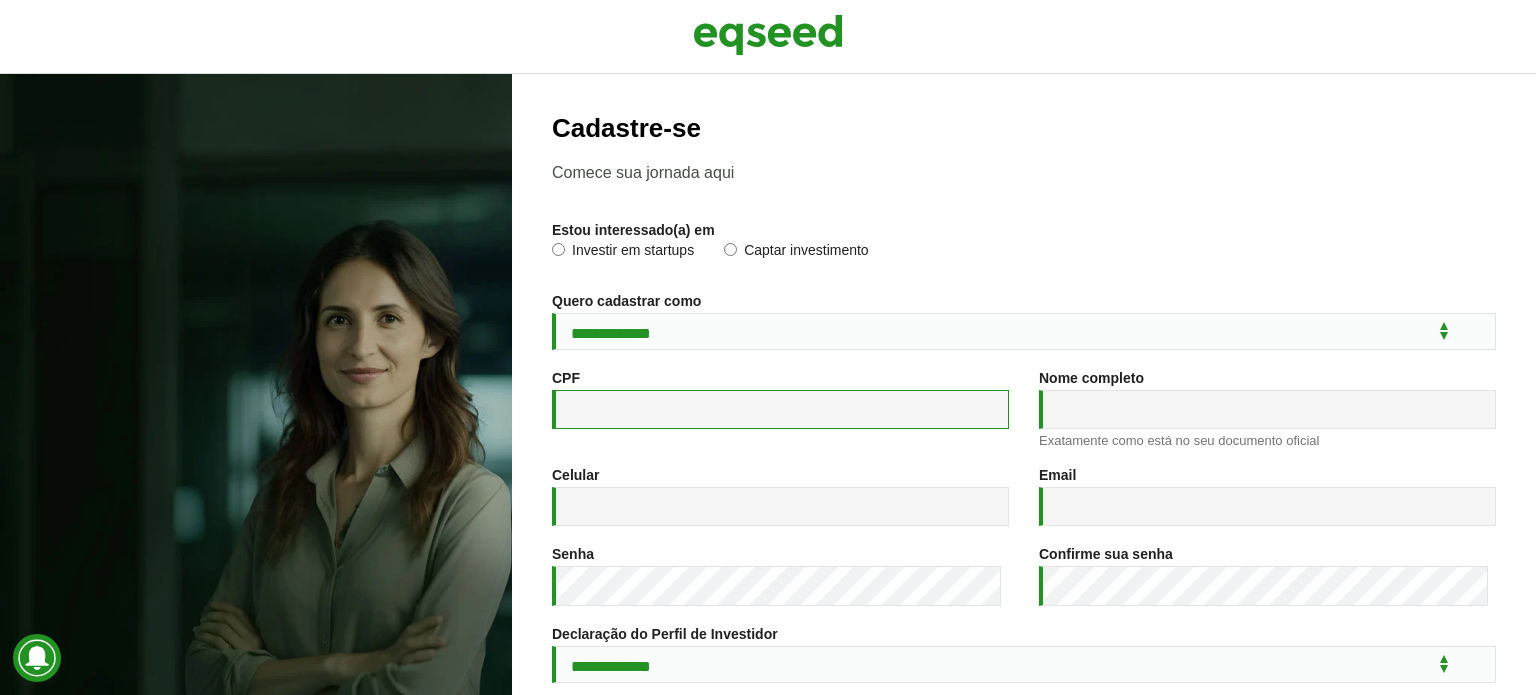 click on "CPF  *" at bounding box center [780, 409] 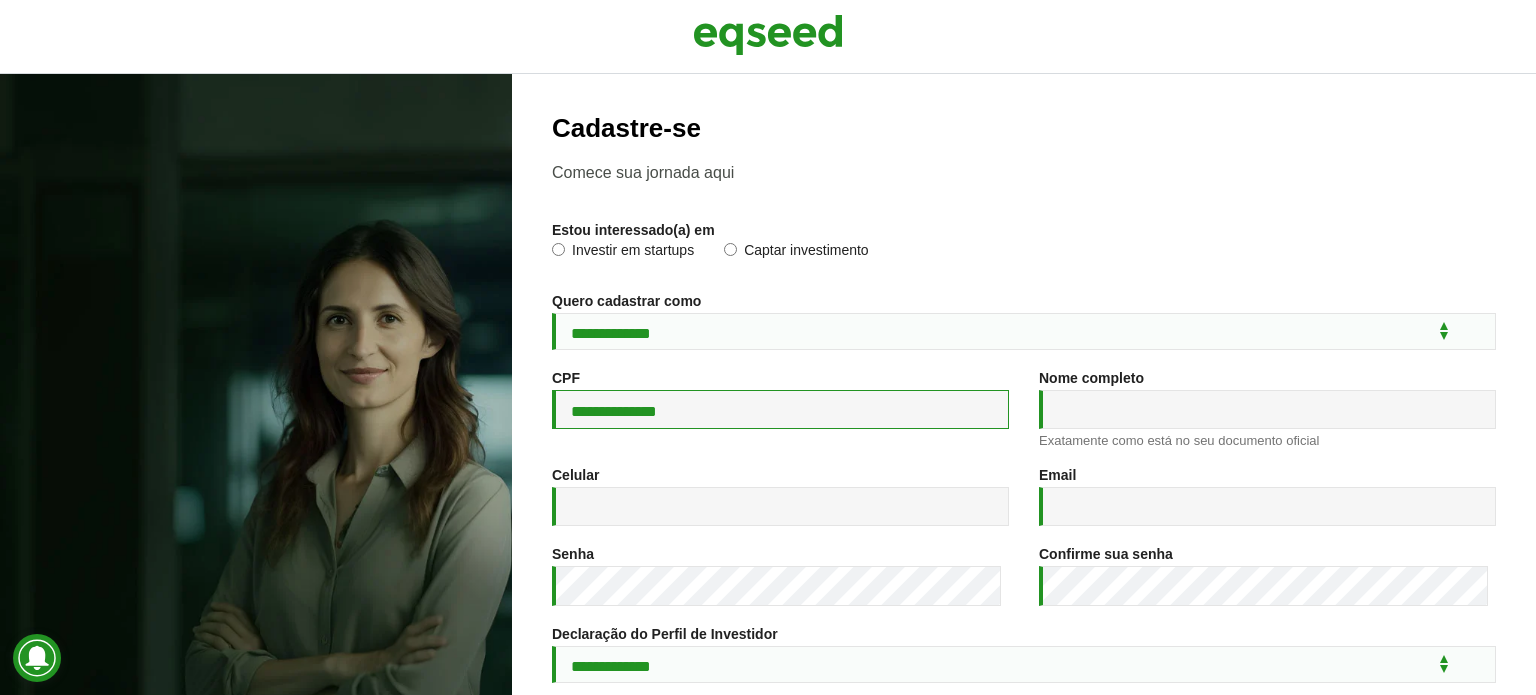 type on "**********" 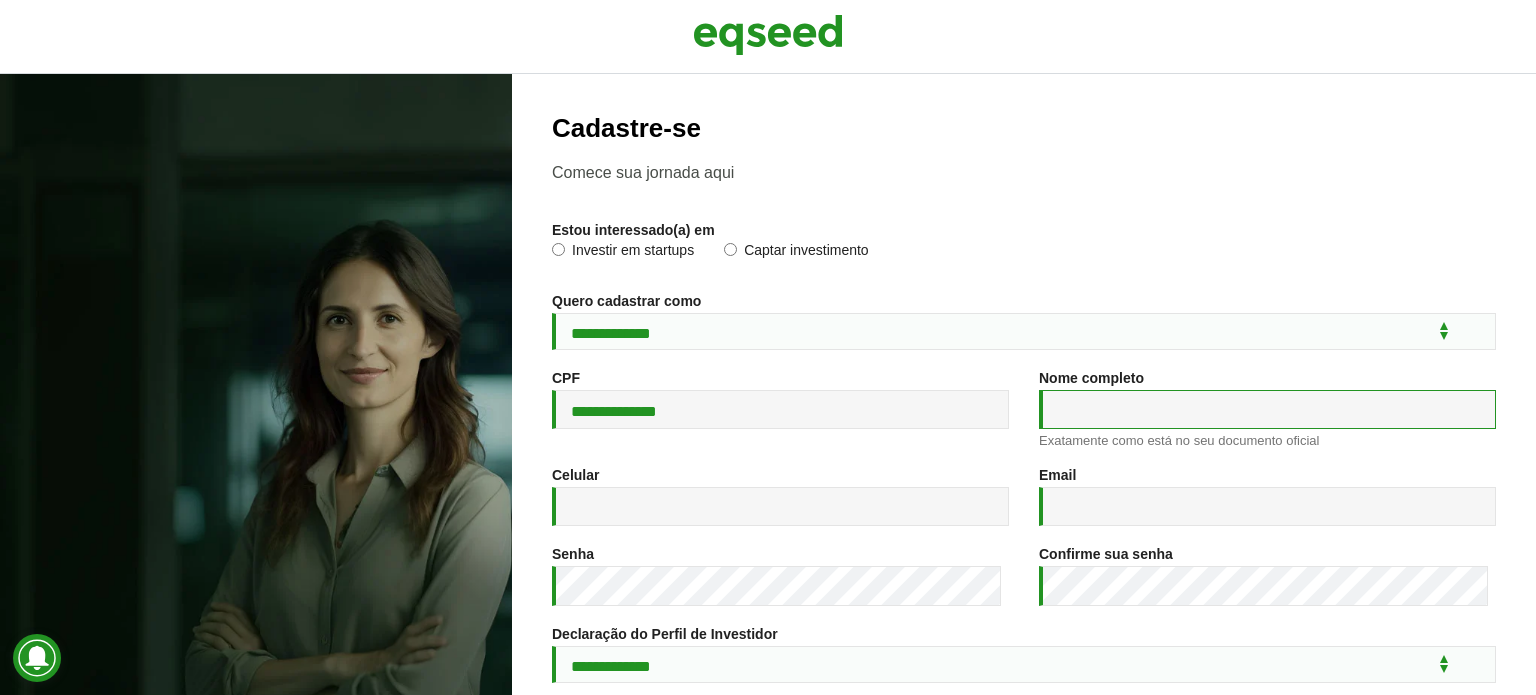 click on "Nome completo  *" at bounding box center (1267, 409) 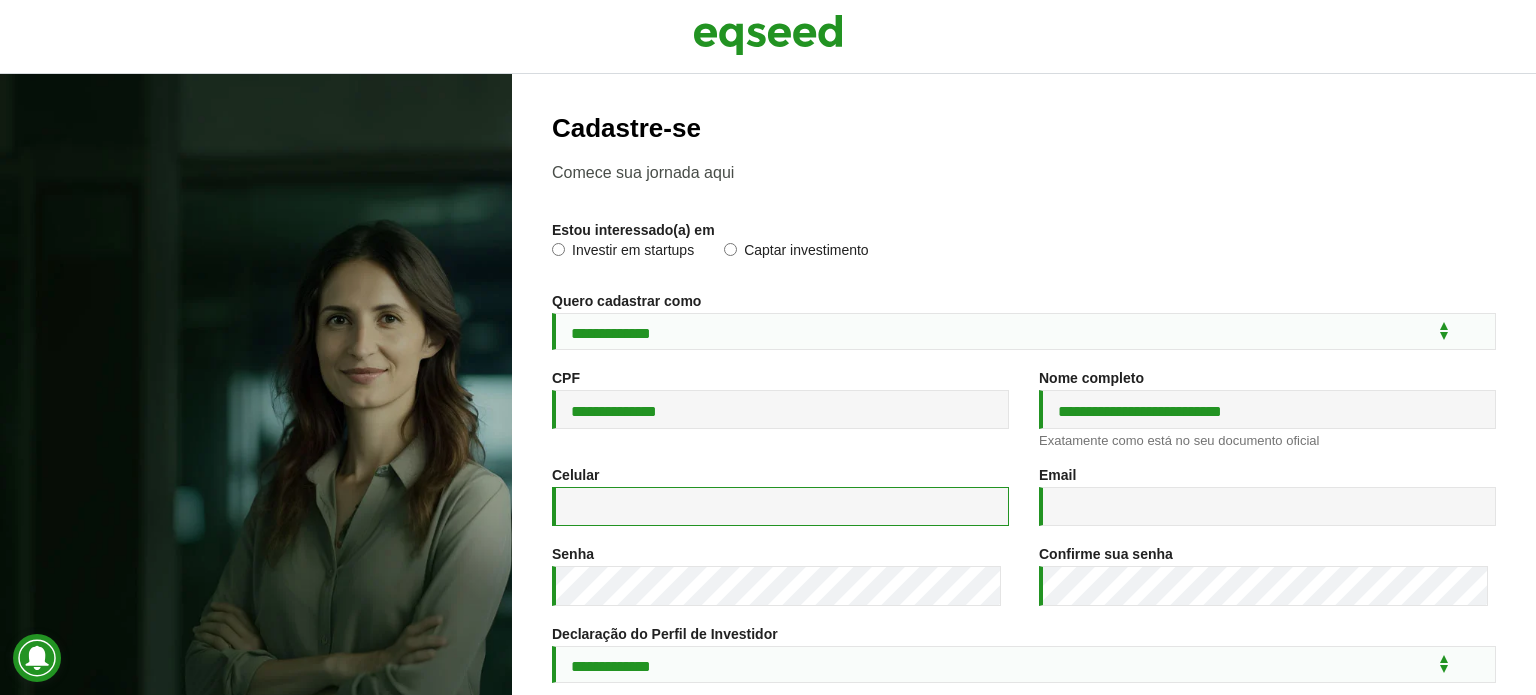 type on "**********" 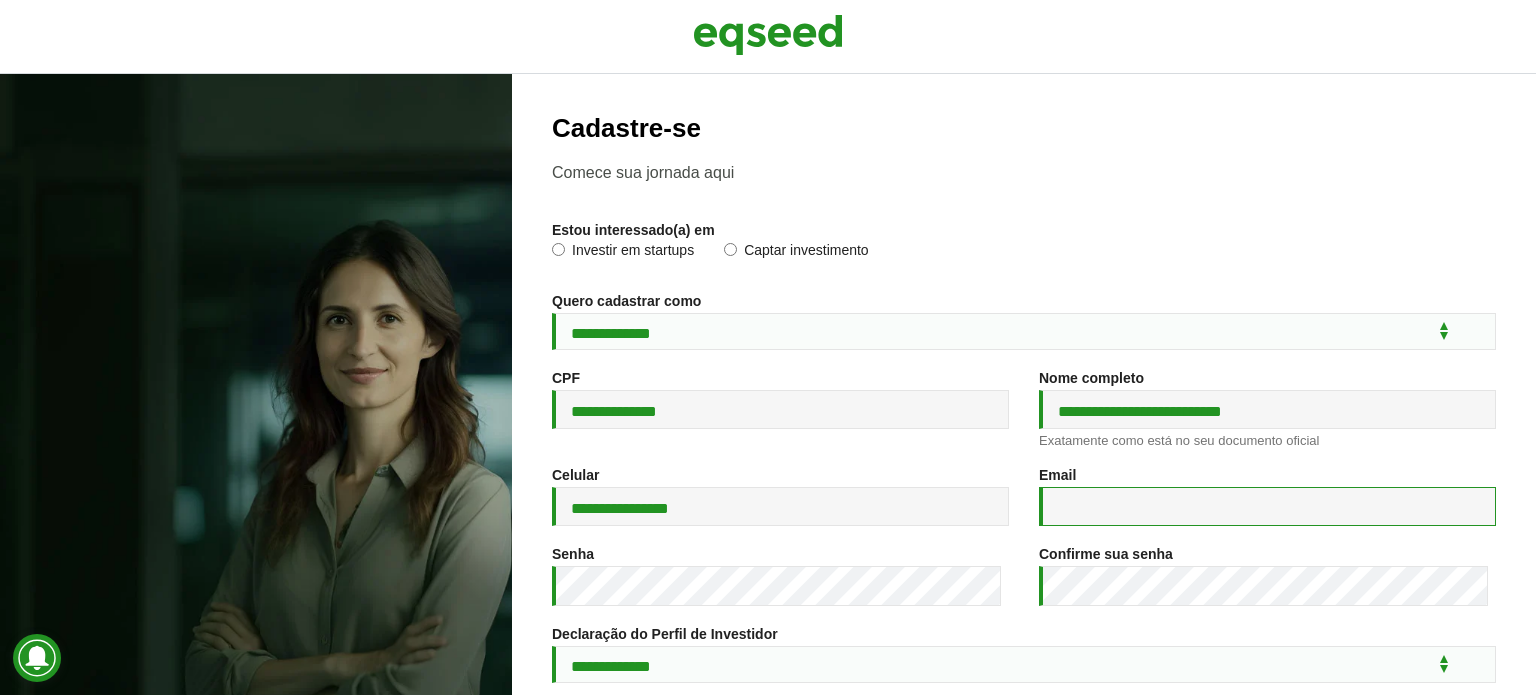 type on "**********" 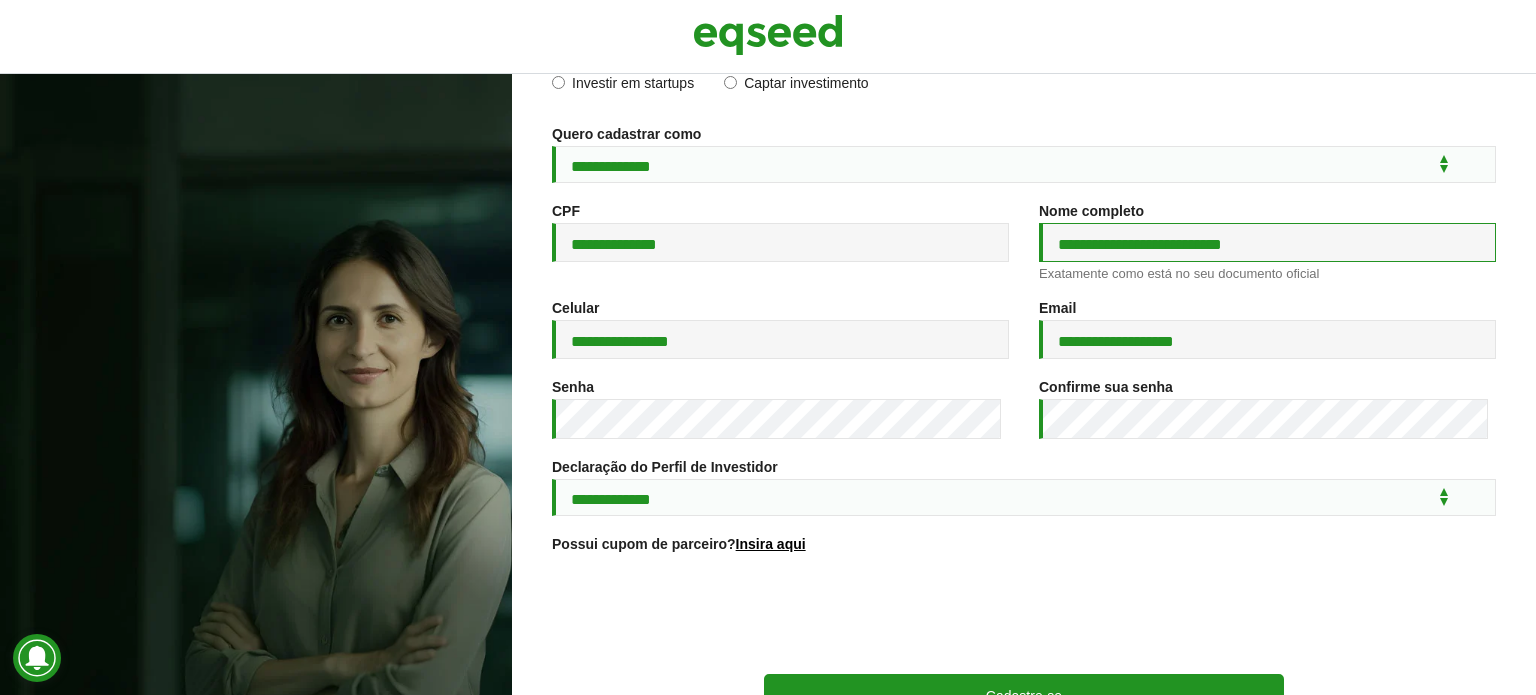 scroll, scrollTop: 191, scrollLeft: 0, axis: vertical 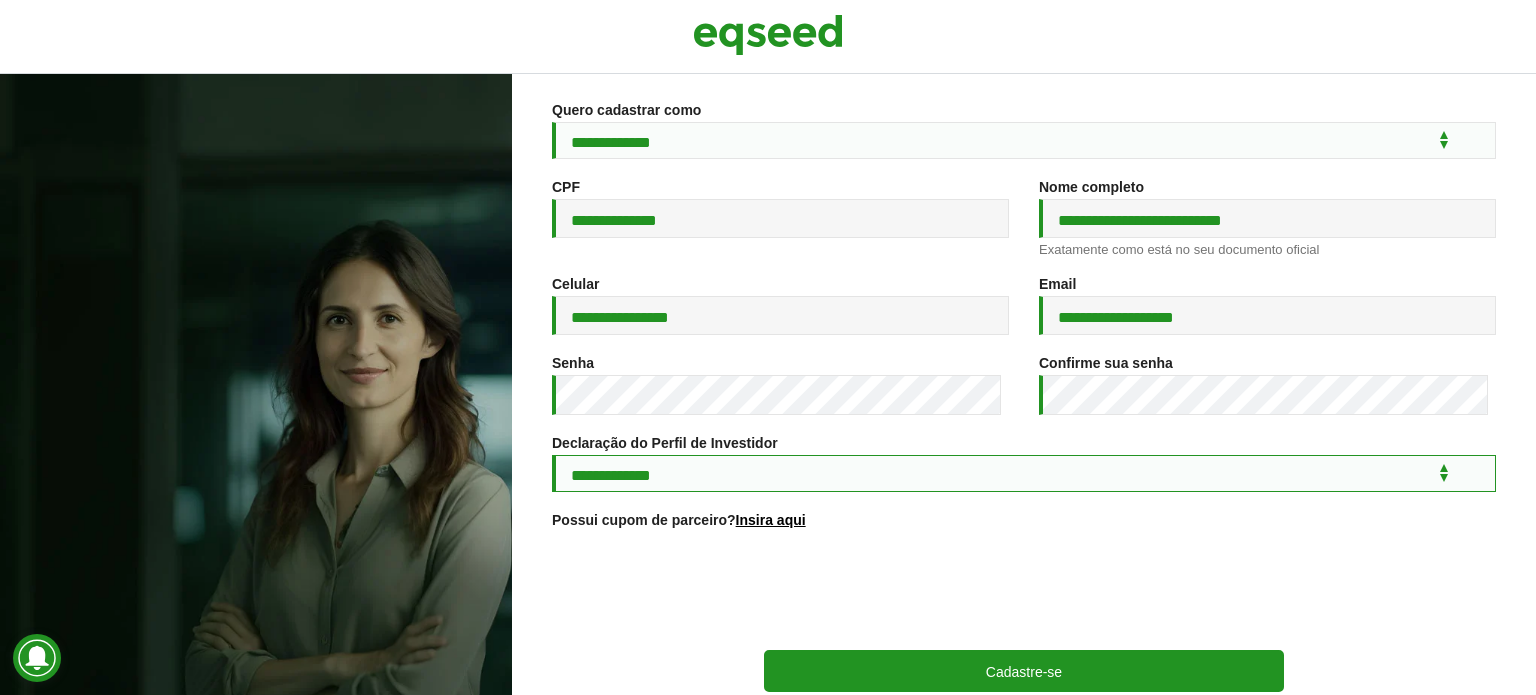 click on "**********" at bounding box center [1024, 473] 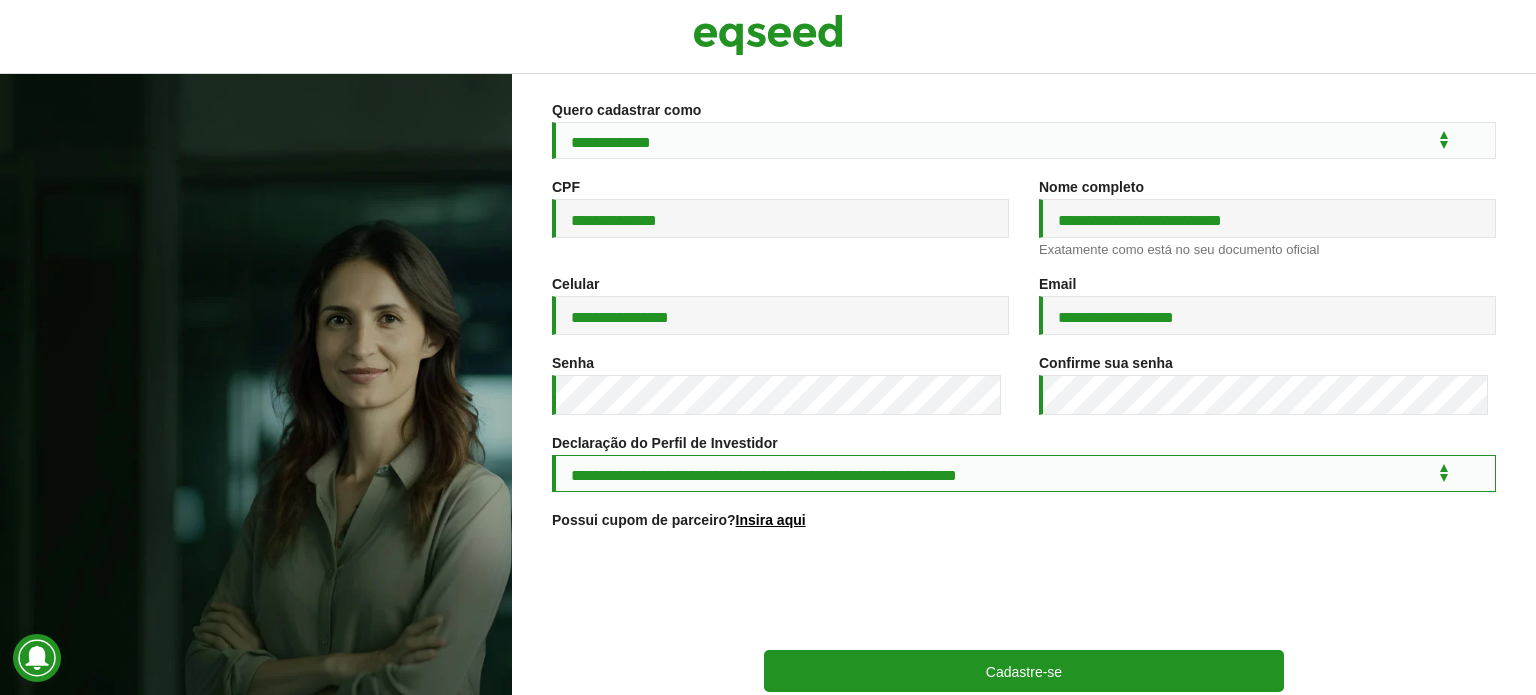 click on "**********" at bounding box center [1024, 473] 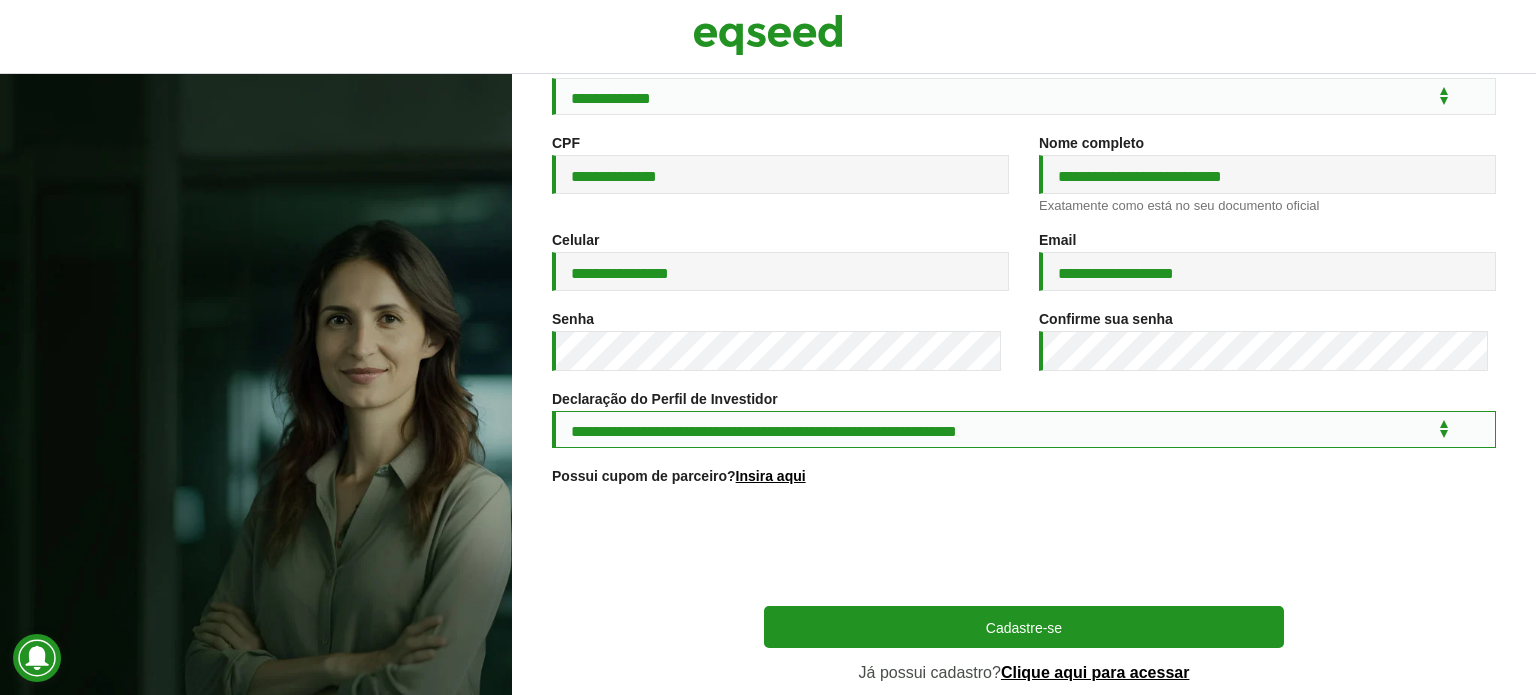 scroll, scrollTop: 239, scrollLeft: 0, axis: vertical 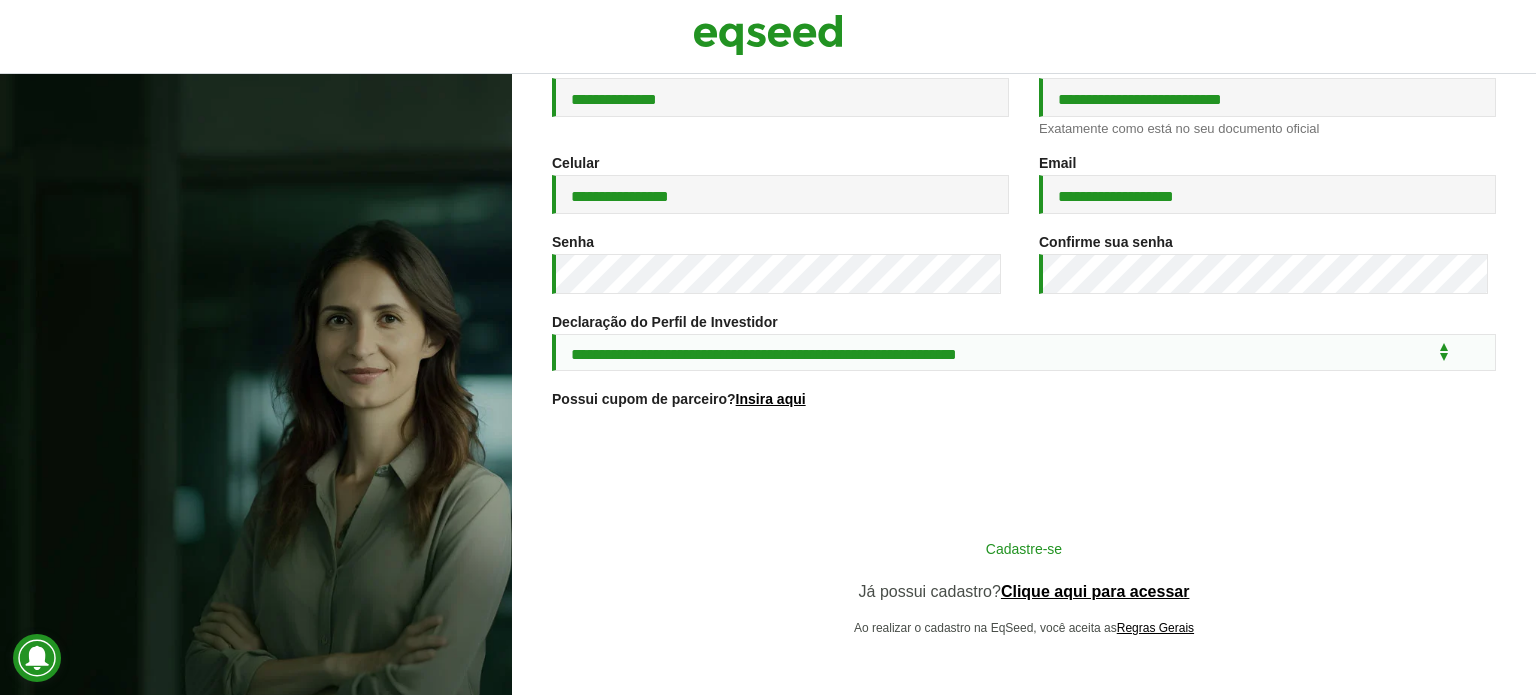 click on "Cadastre-se" at bounding box center (1024, 548) 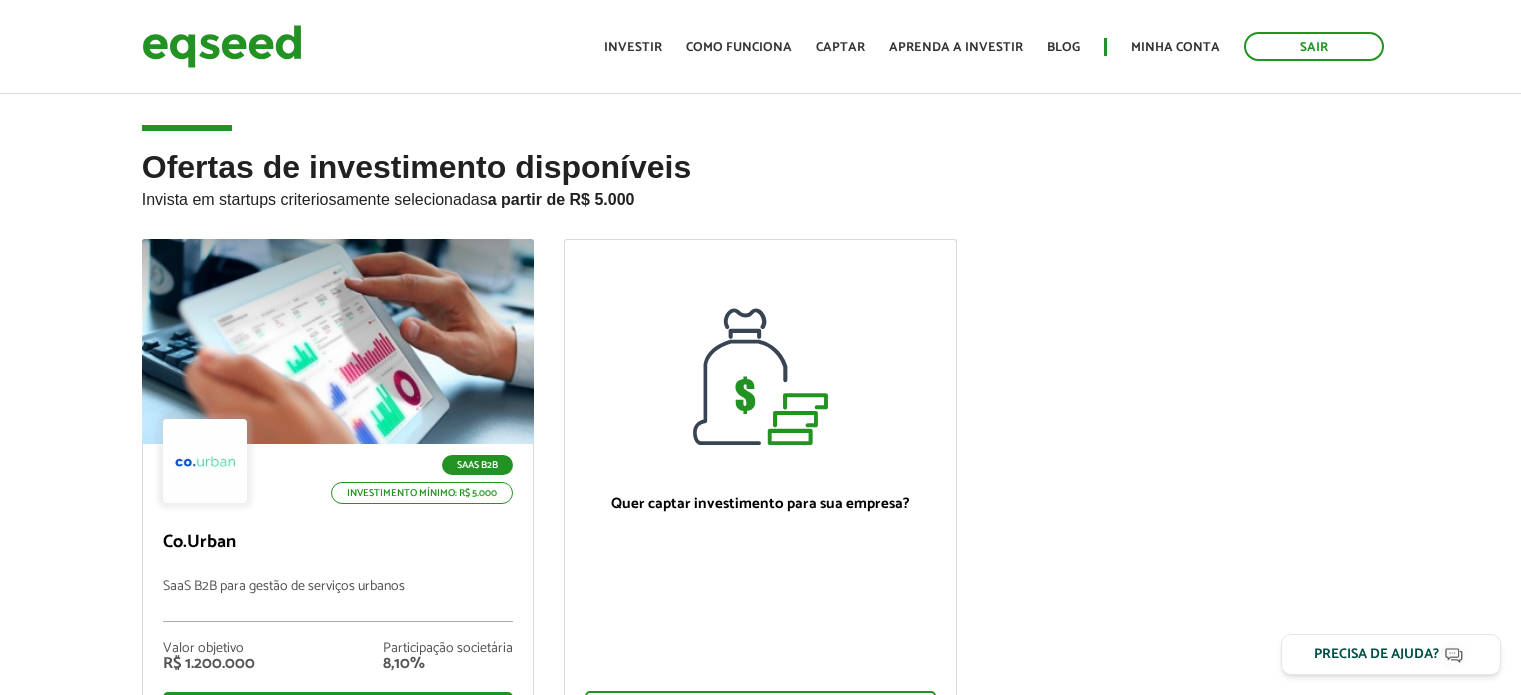 scroll, scrollTop: 0, scrollLeft: 0, axis: both 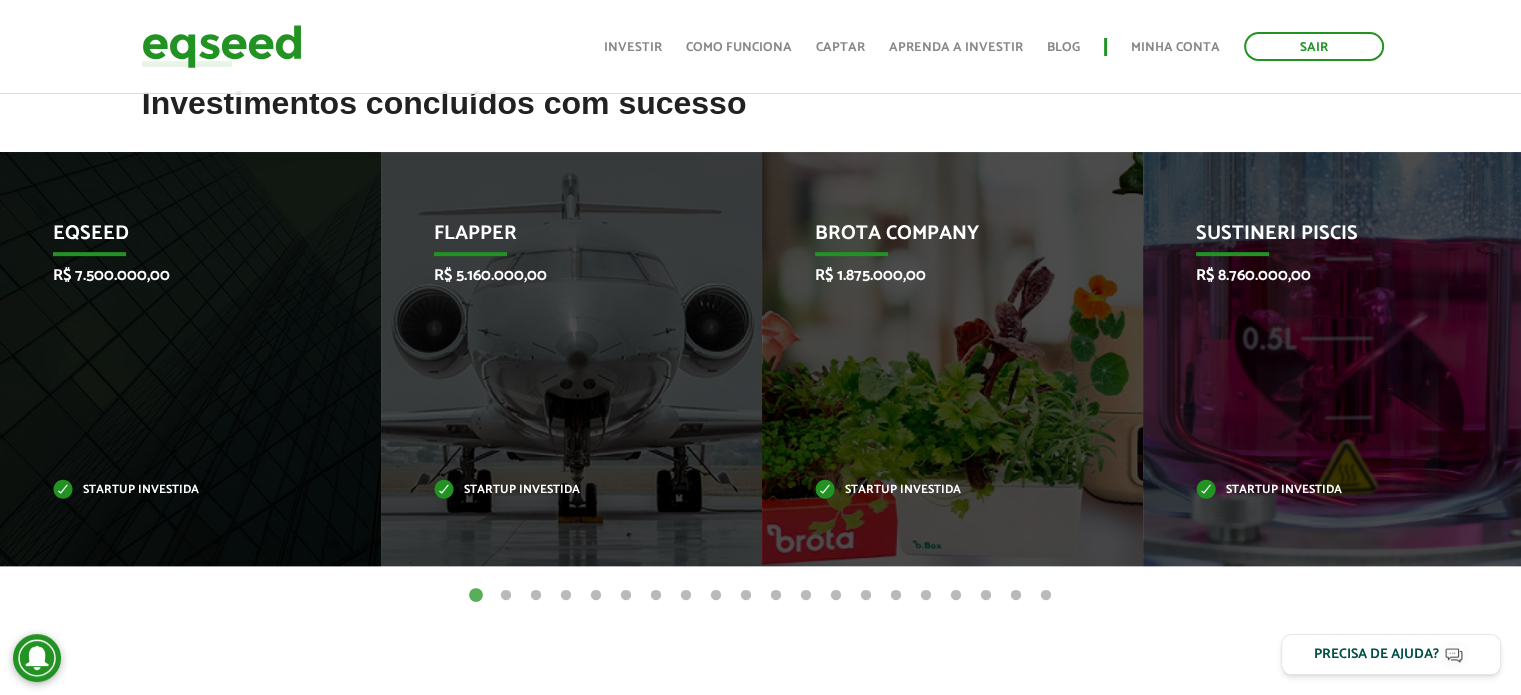 click on "2" at bounding box center (506, 596) 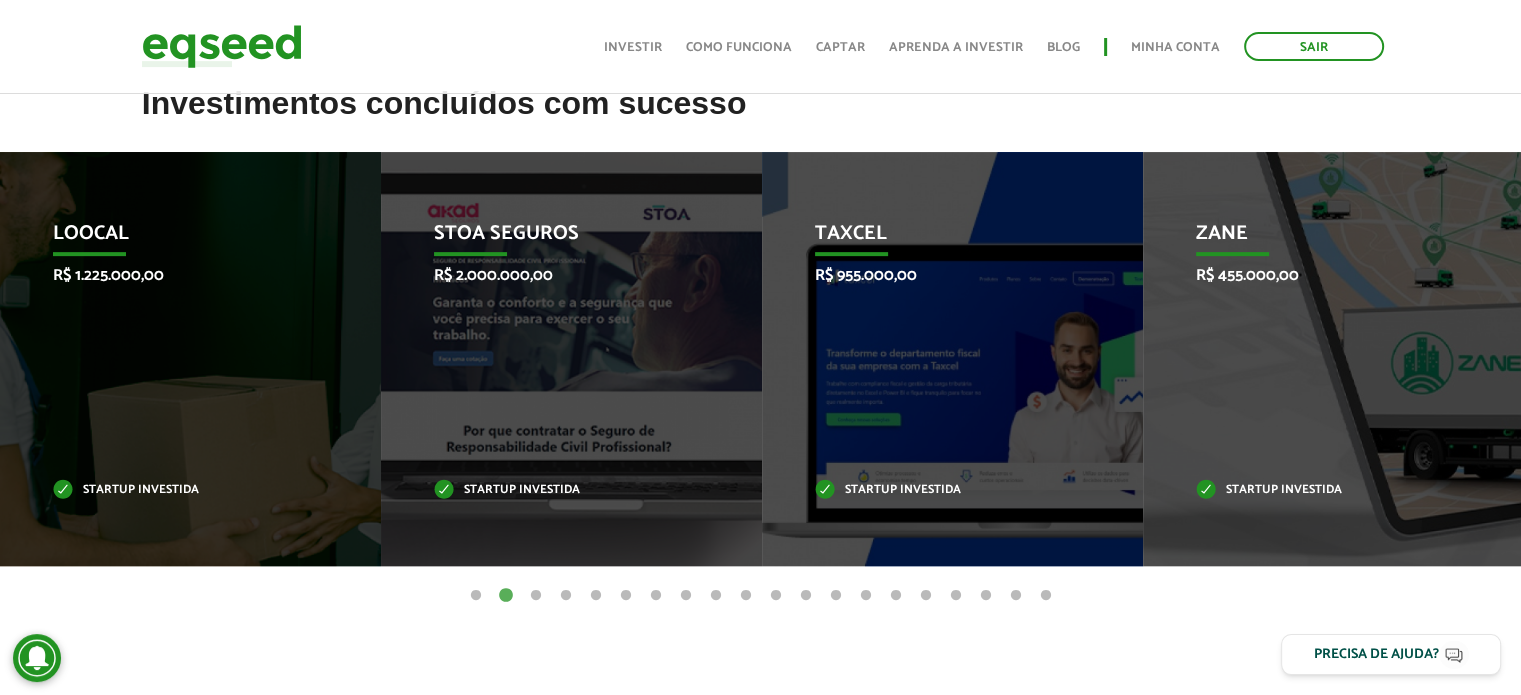 click on "3" at bounding box center [536, 596] 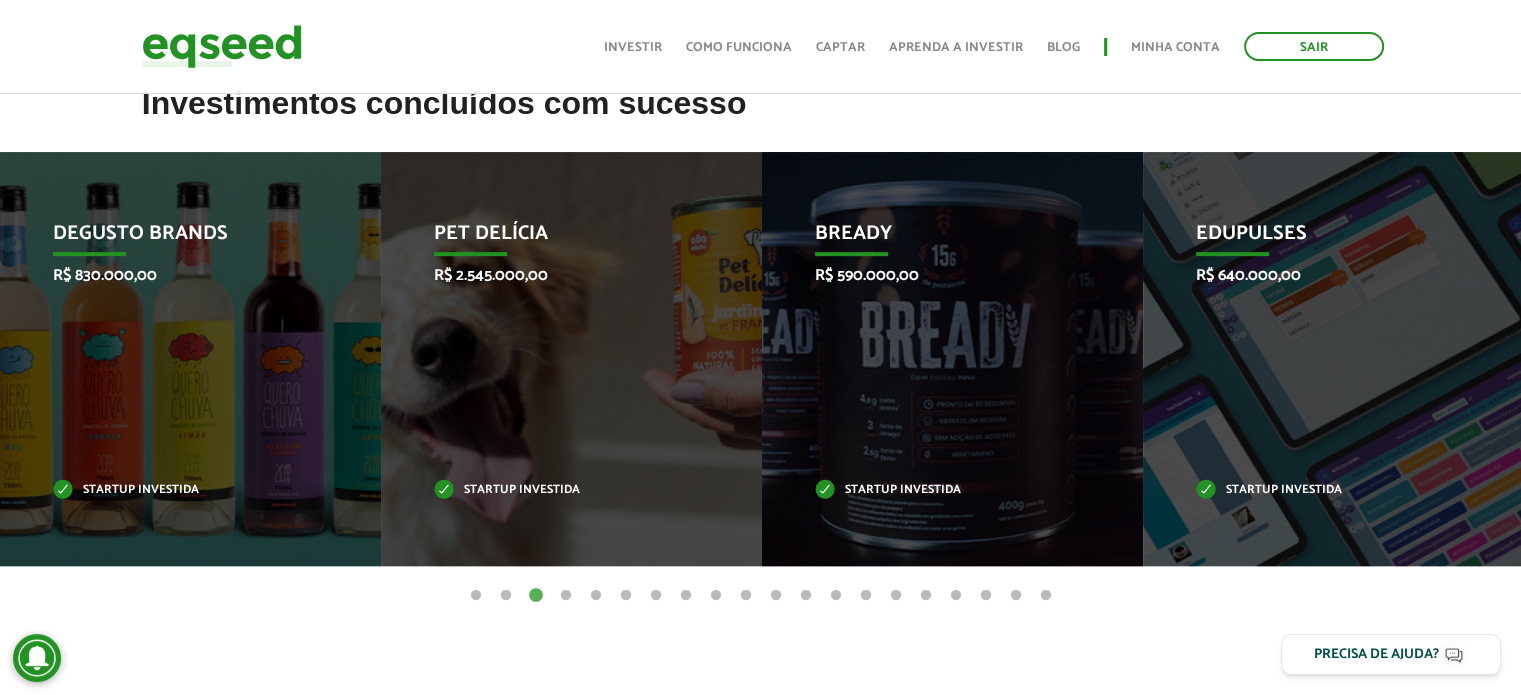 click on "4" at bounding box center (566, 596) 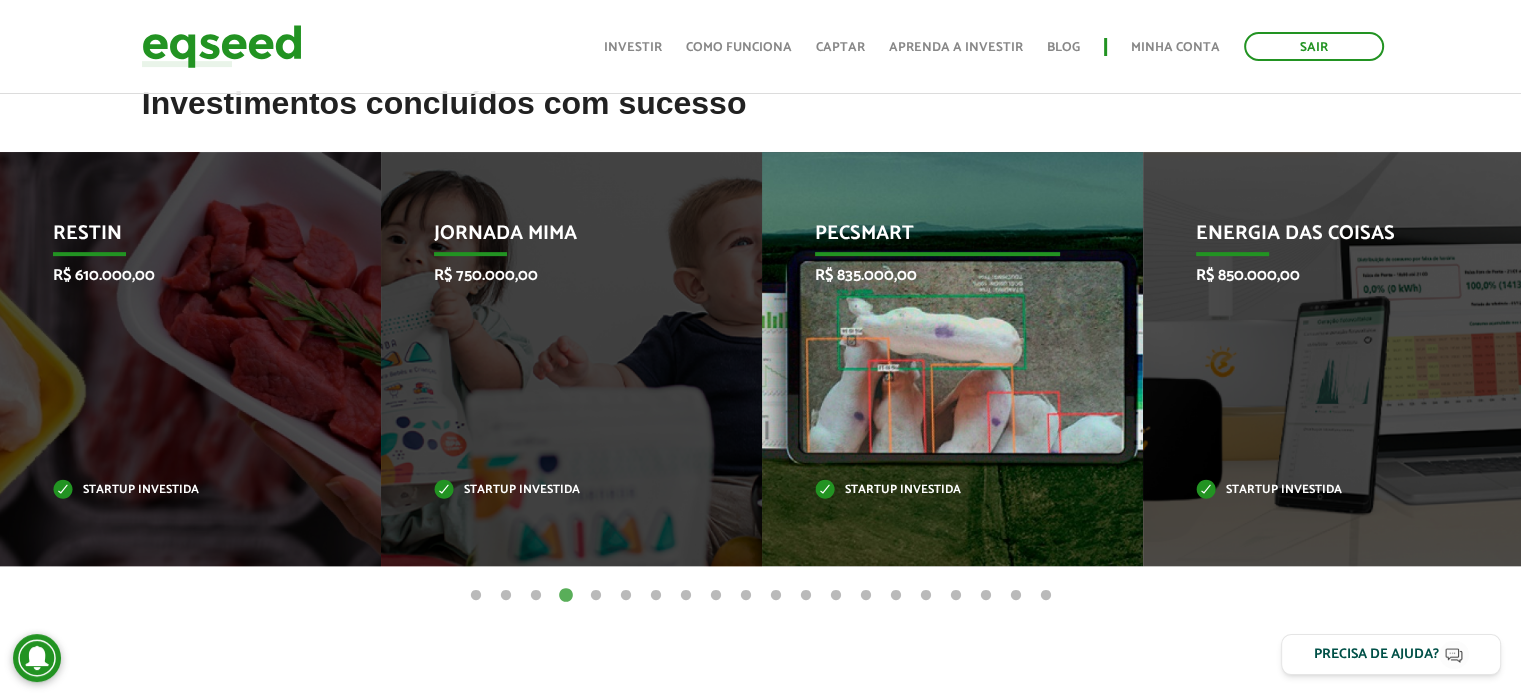 click on "Pecsmart
R$ 835.000,00
Startup investida" at bounding box center (937, 359) 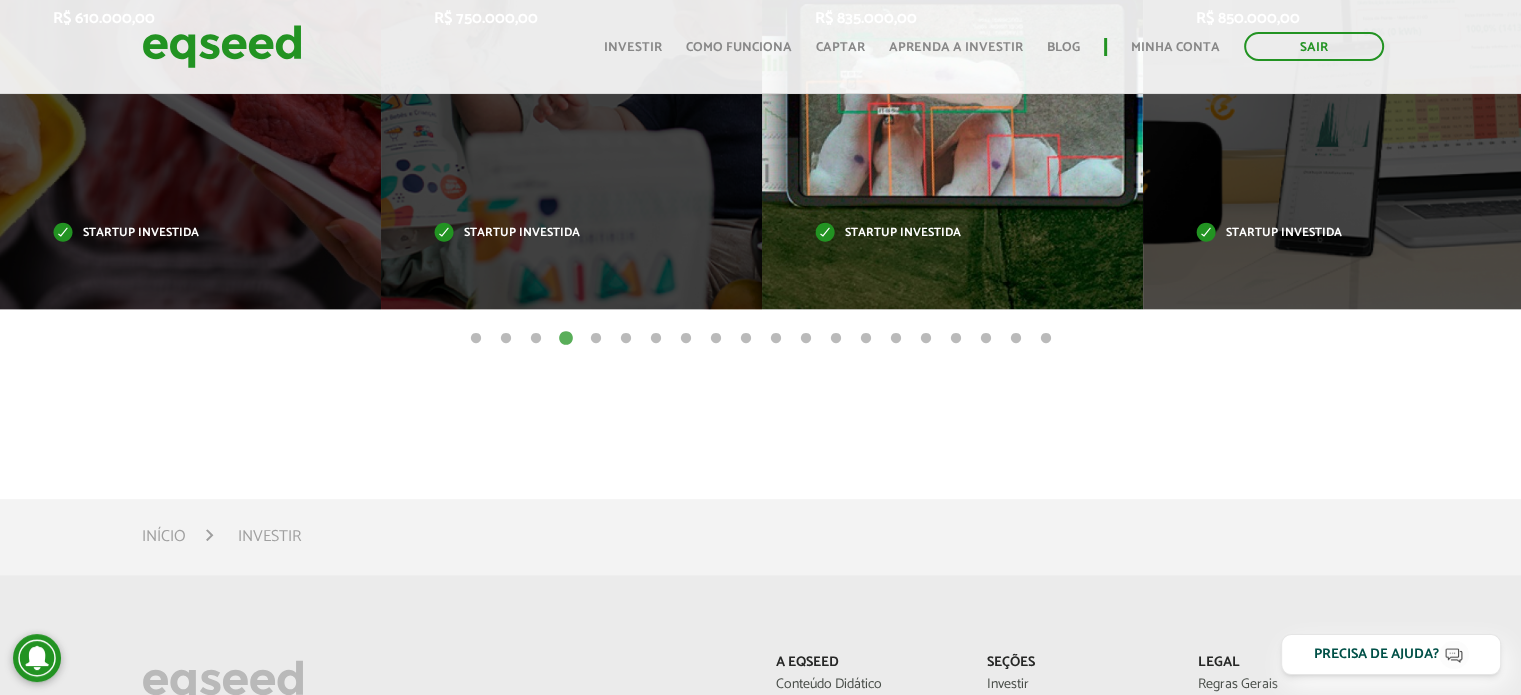 scroll, scrollTop: 1051, scrollLeft: 0, axis: vertical 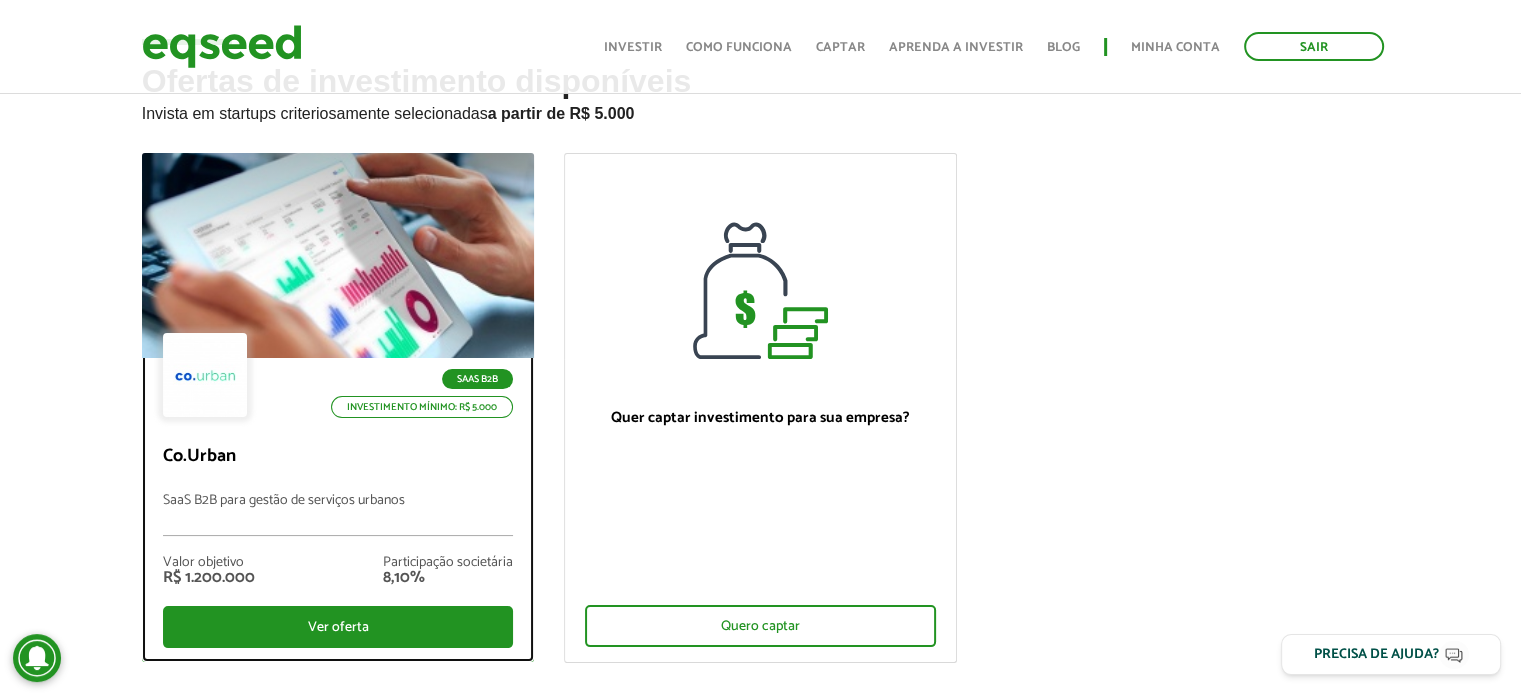 click at bounding box center [337, 256] 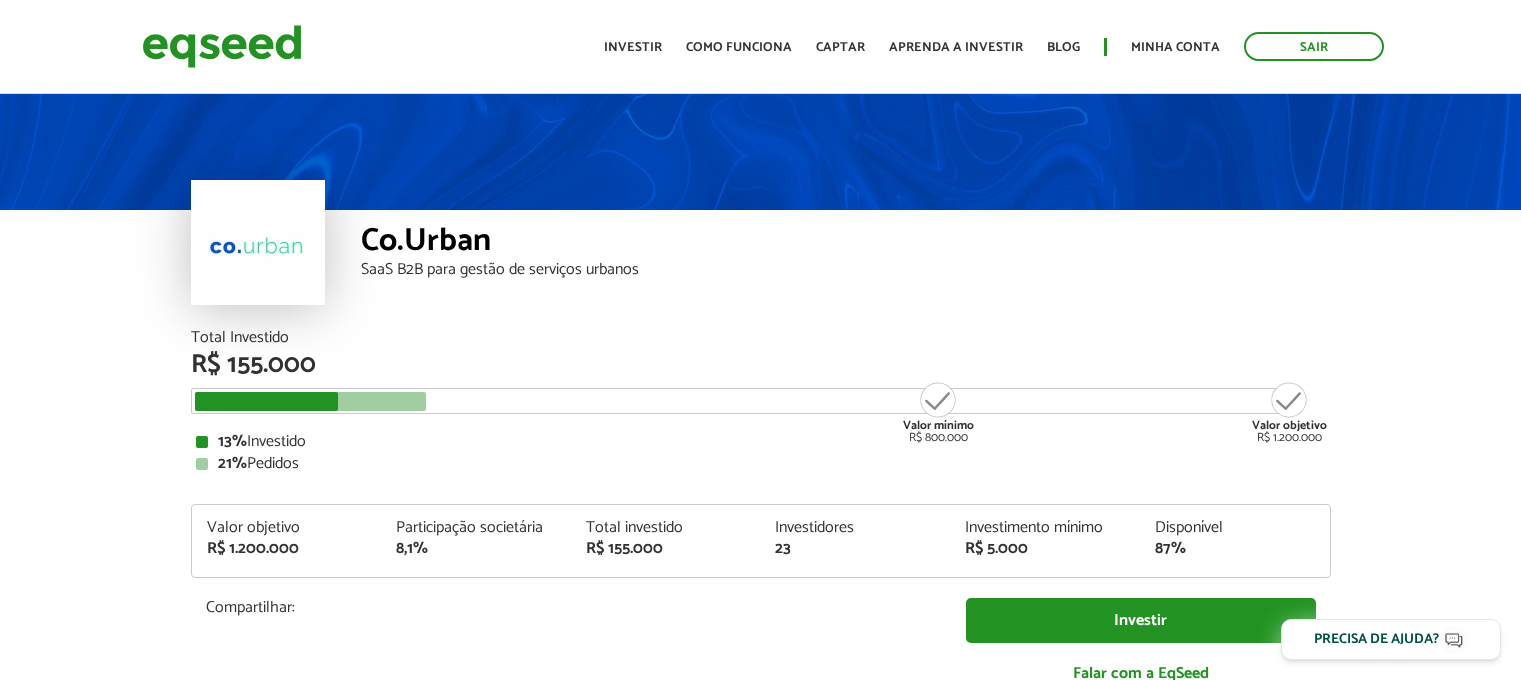 scroll, scrollTop: 0, scrollLeft: 0, axis: both 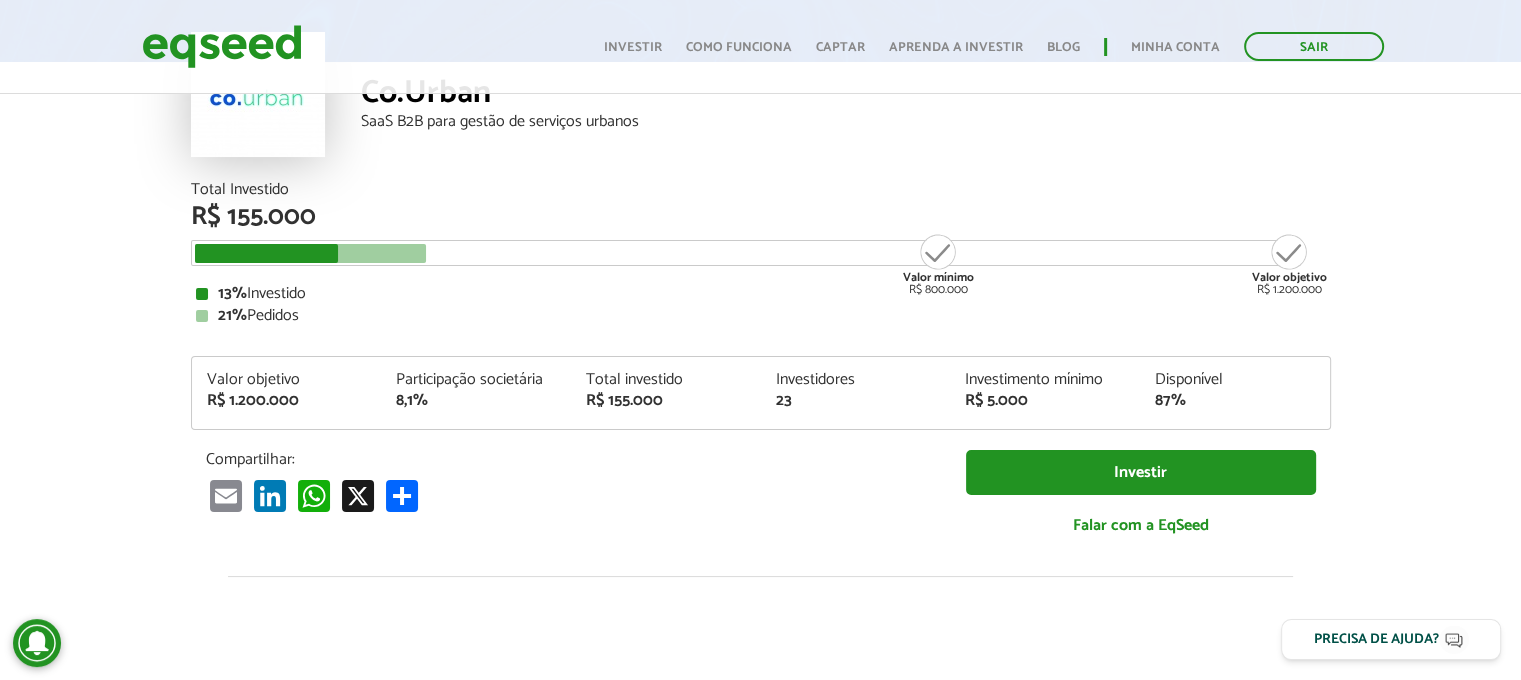 click on "Co.Urban
SaaS B2B para gestão de serviços urbanos
Total Investido
R$ 155.000
Valor mínimo R$ 800.000
Valor objetivo R$ 1.200.000
13%  Investido
21%  Pedidos
Valor objetivo
R$ 1.200.000
Participação societária
8,1%
23 87%" at bounding box center [760, 600] 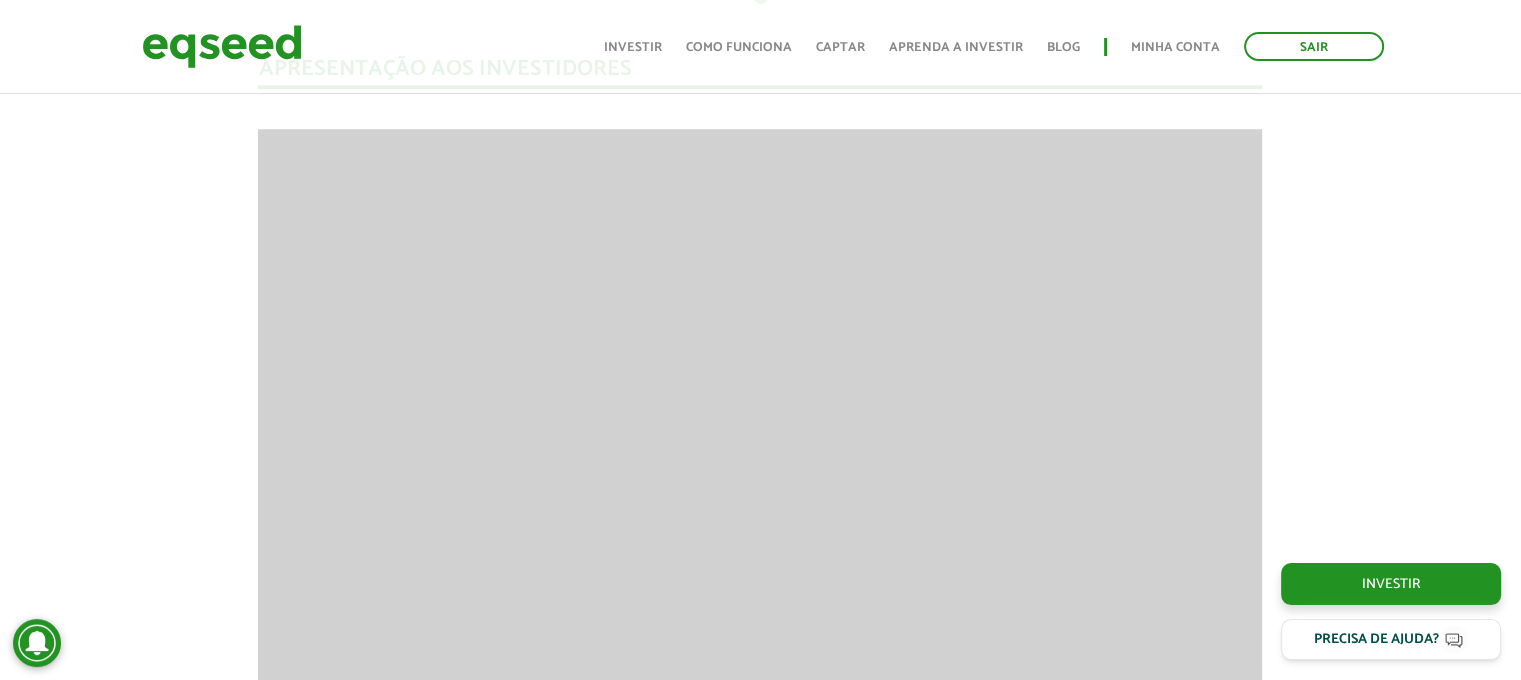 scroll, scrollTop: 1804, scrollLeft: 0, axis: vertical 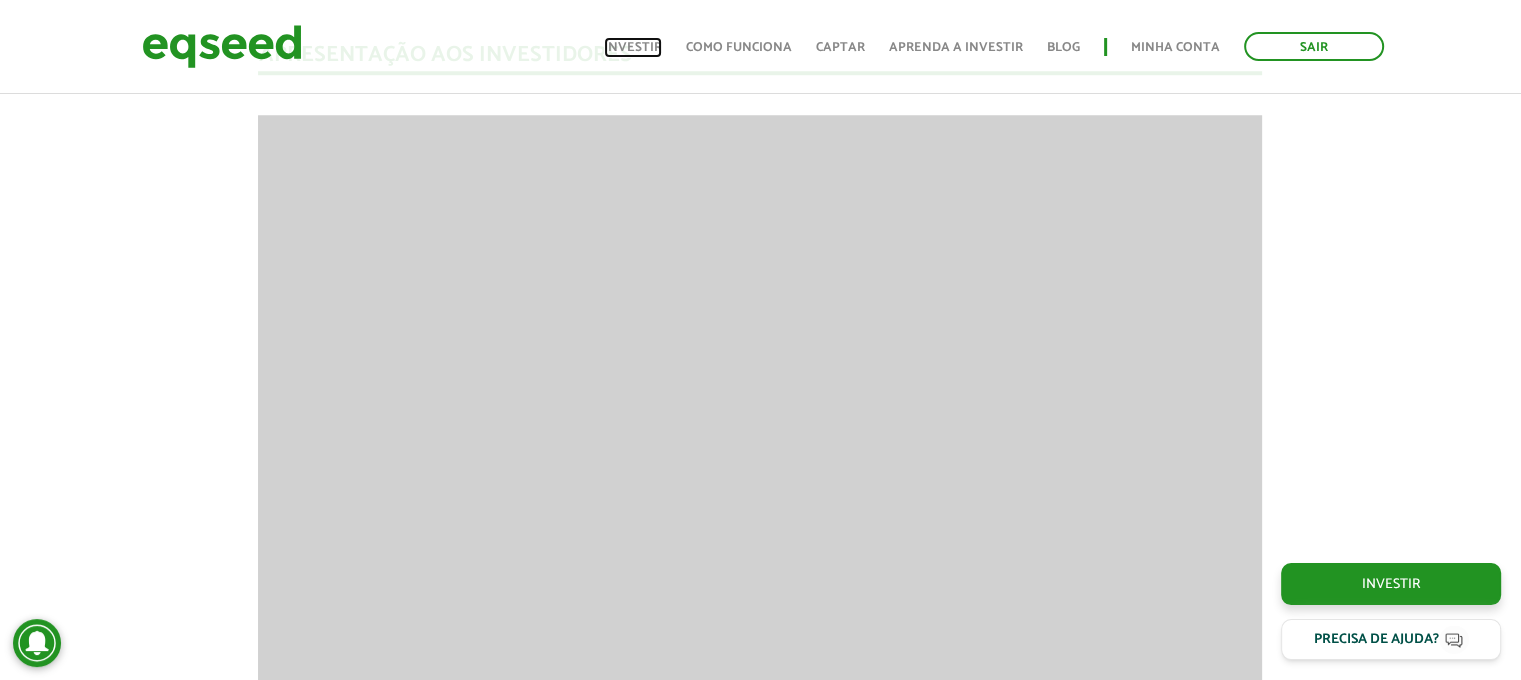 click on "Investir" at bounding box center [633, 47] 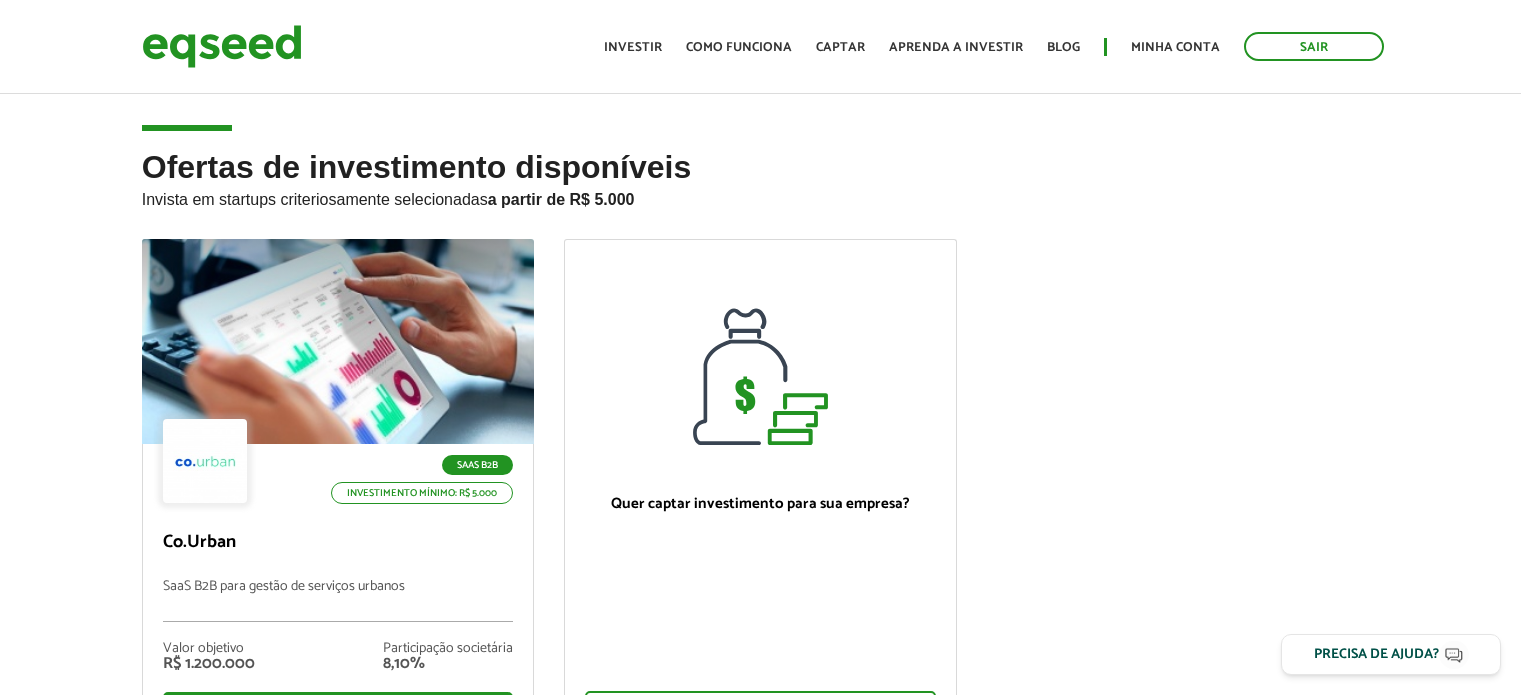 scroll, scrollTop: 0, scrollLeft: 0, axis: both 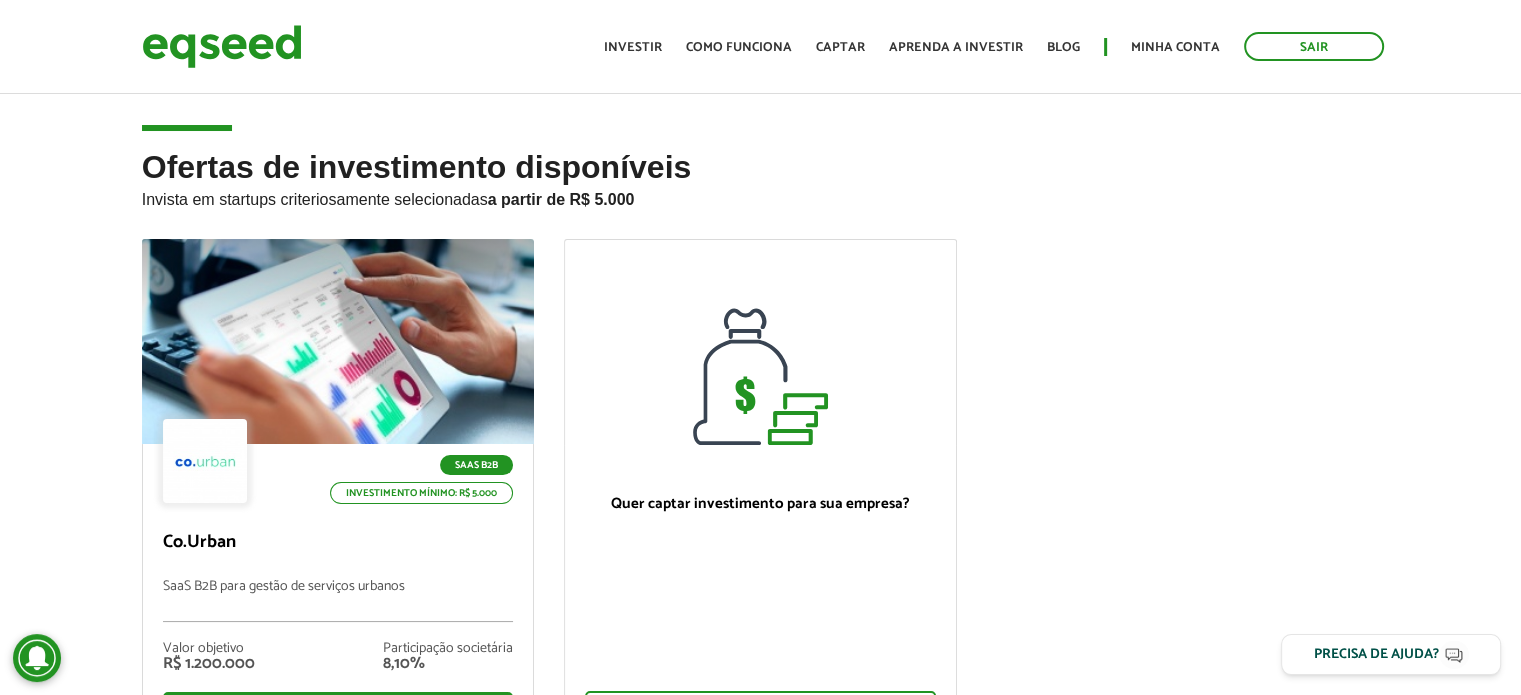 click on "SaaS B2B
Investimento mínimo: R$ 5.000
Co.Urban
SaaS B2B para gestão de serviços urbanos
Valor objetivo
R$ 1.200.000
Participação societária
8,10%
Ver oferta
Quer captar investimento para sua empresa?
Quero captar" at bounding box center (761, 511) 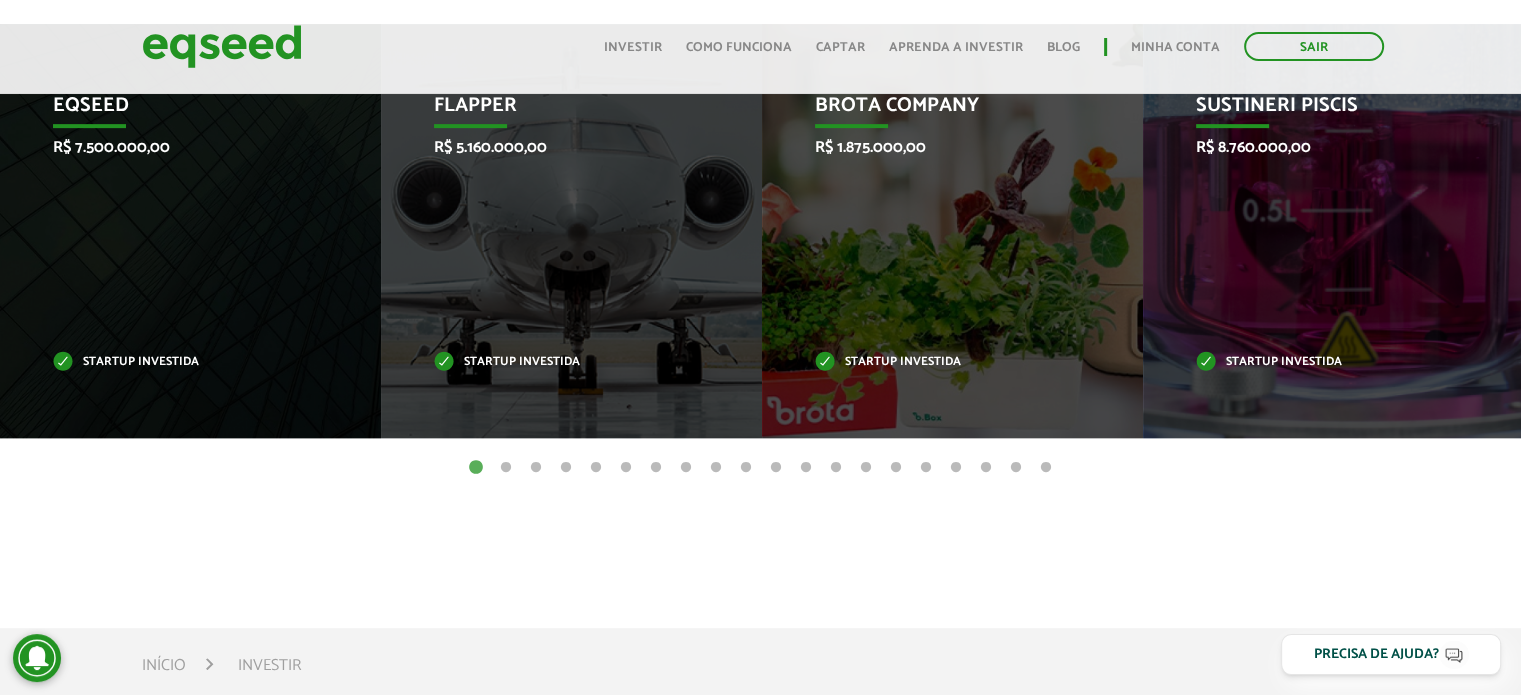 scroll, scrollTop: 911, scrollLeft: 0, axis: vertical 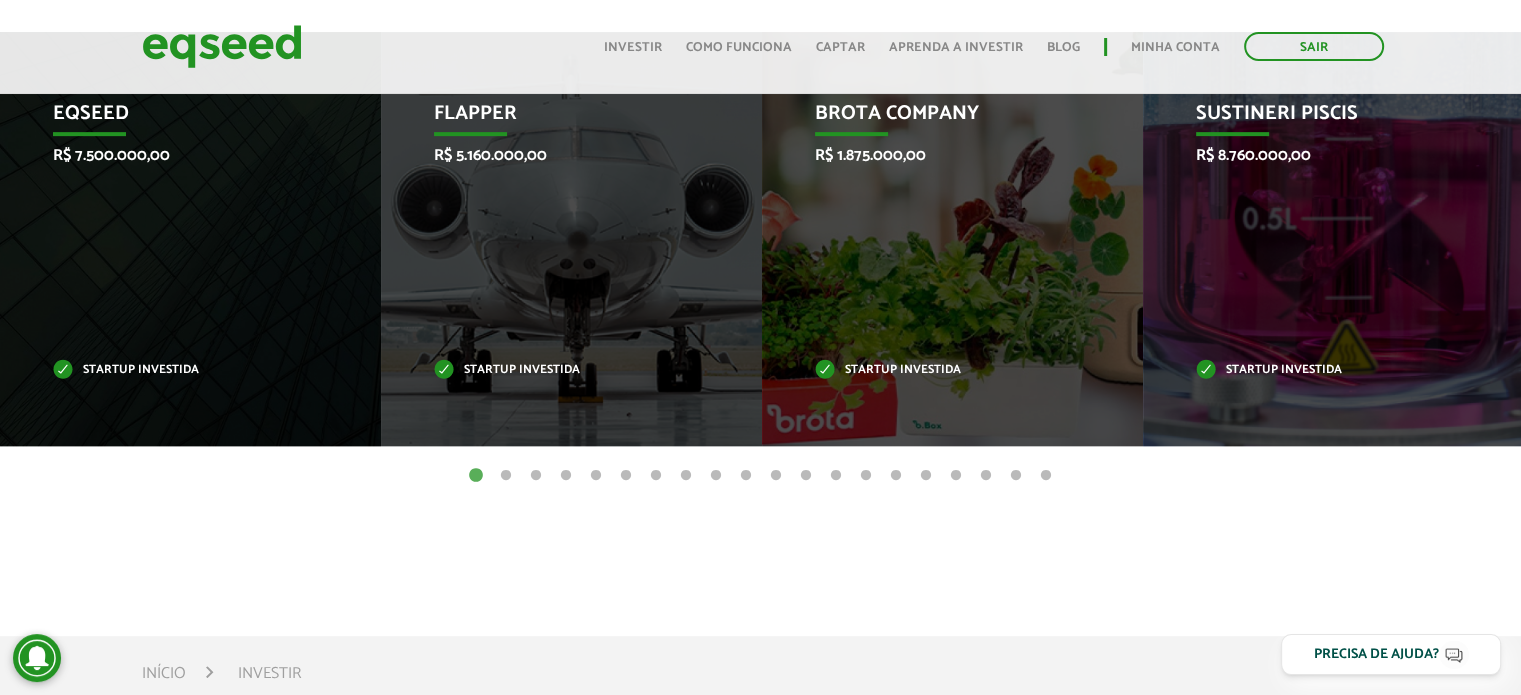 click on "17" at bounding box center (956, 476) 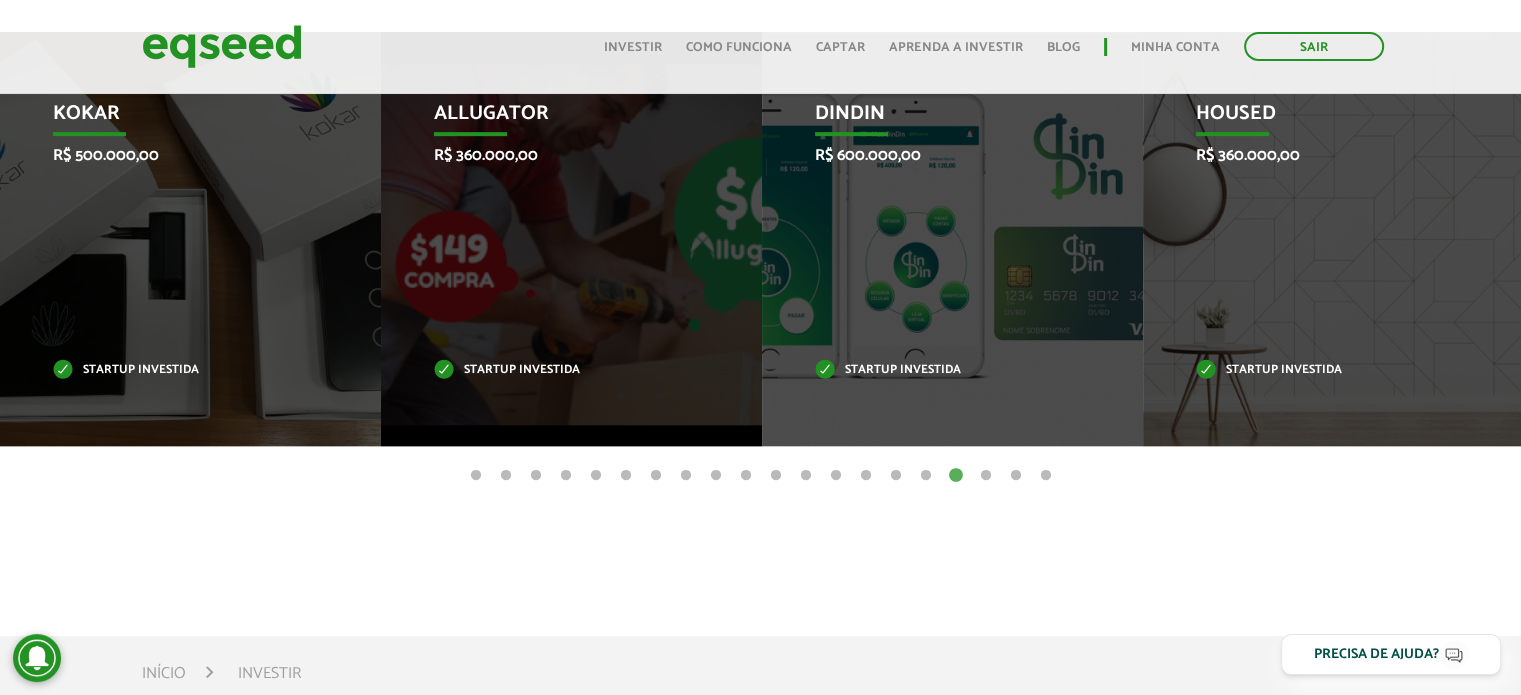 click on "16" at bounding box center (926, 476) 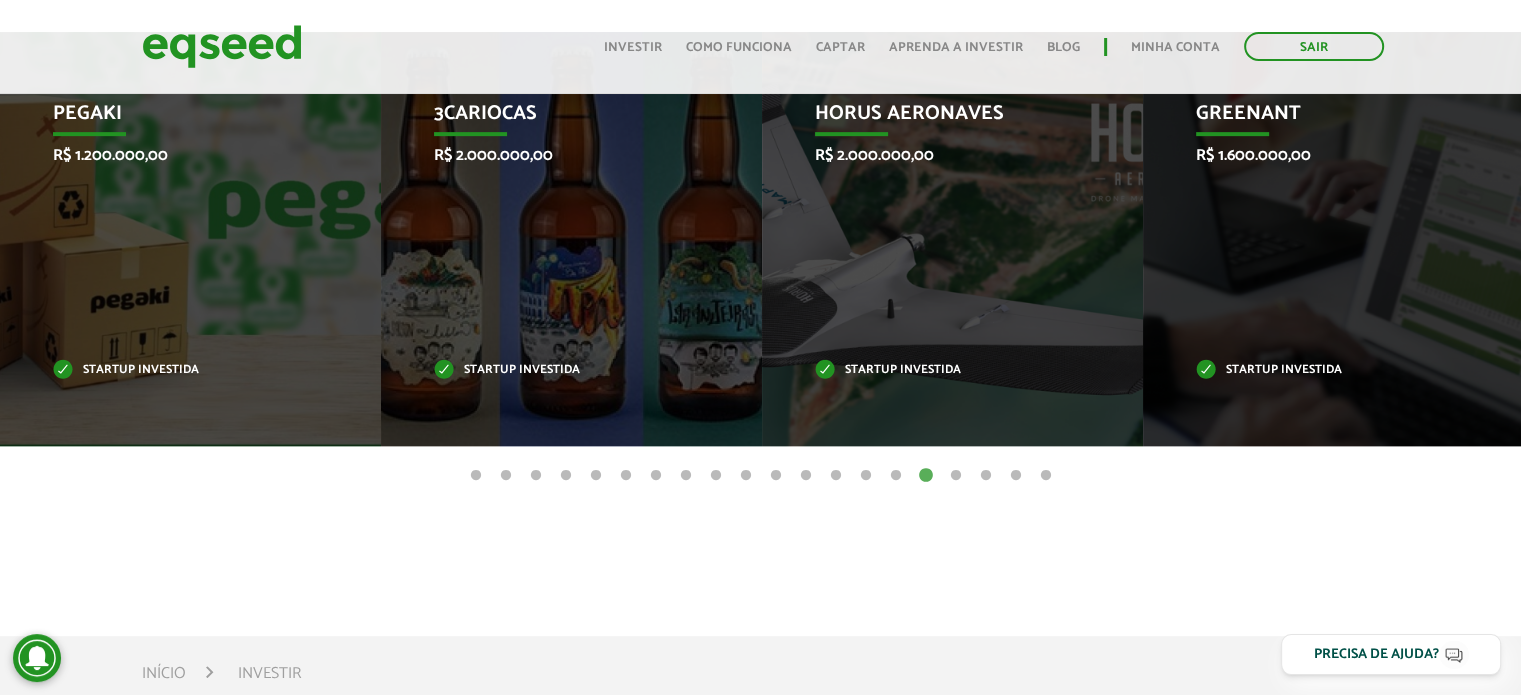 click on "10" at bounding box center (746, 476) 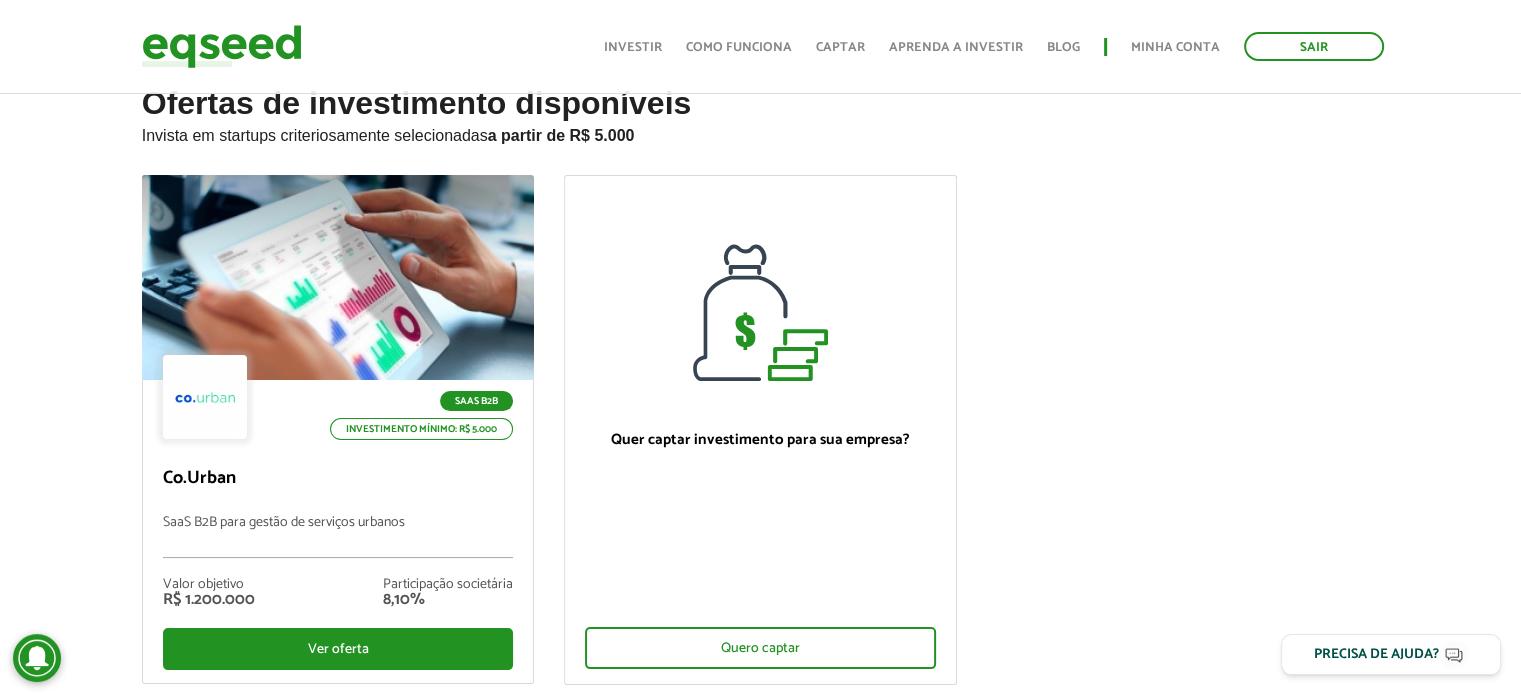 scroll, scrollTop: 0, scrollLeft: 0, axis: both 